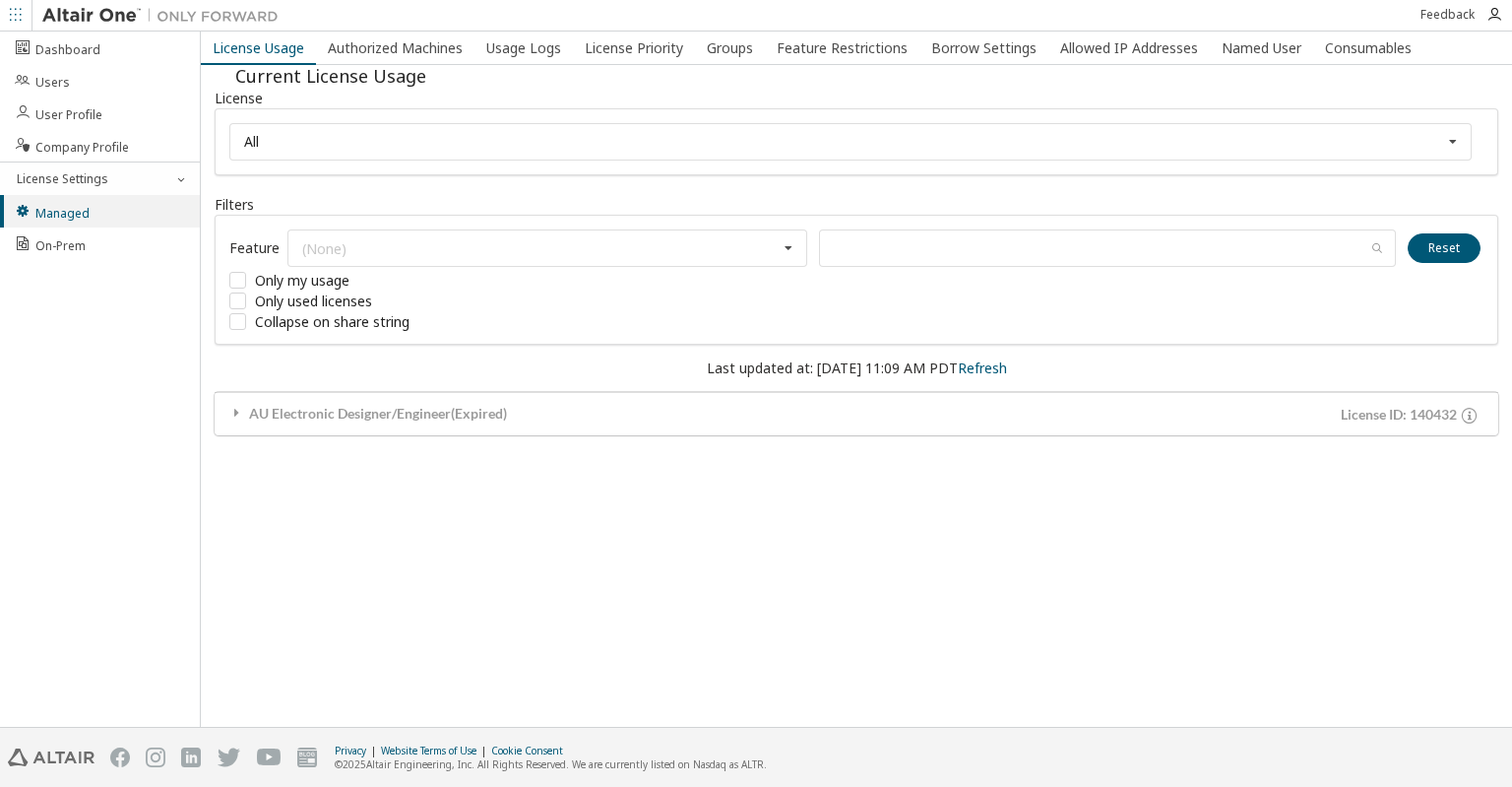 scroll, scrollTop: 0, scrollLeft: 0, axis: both 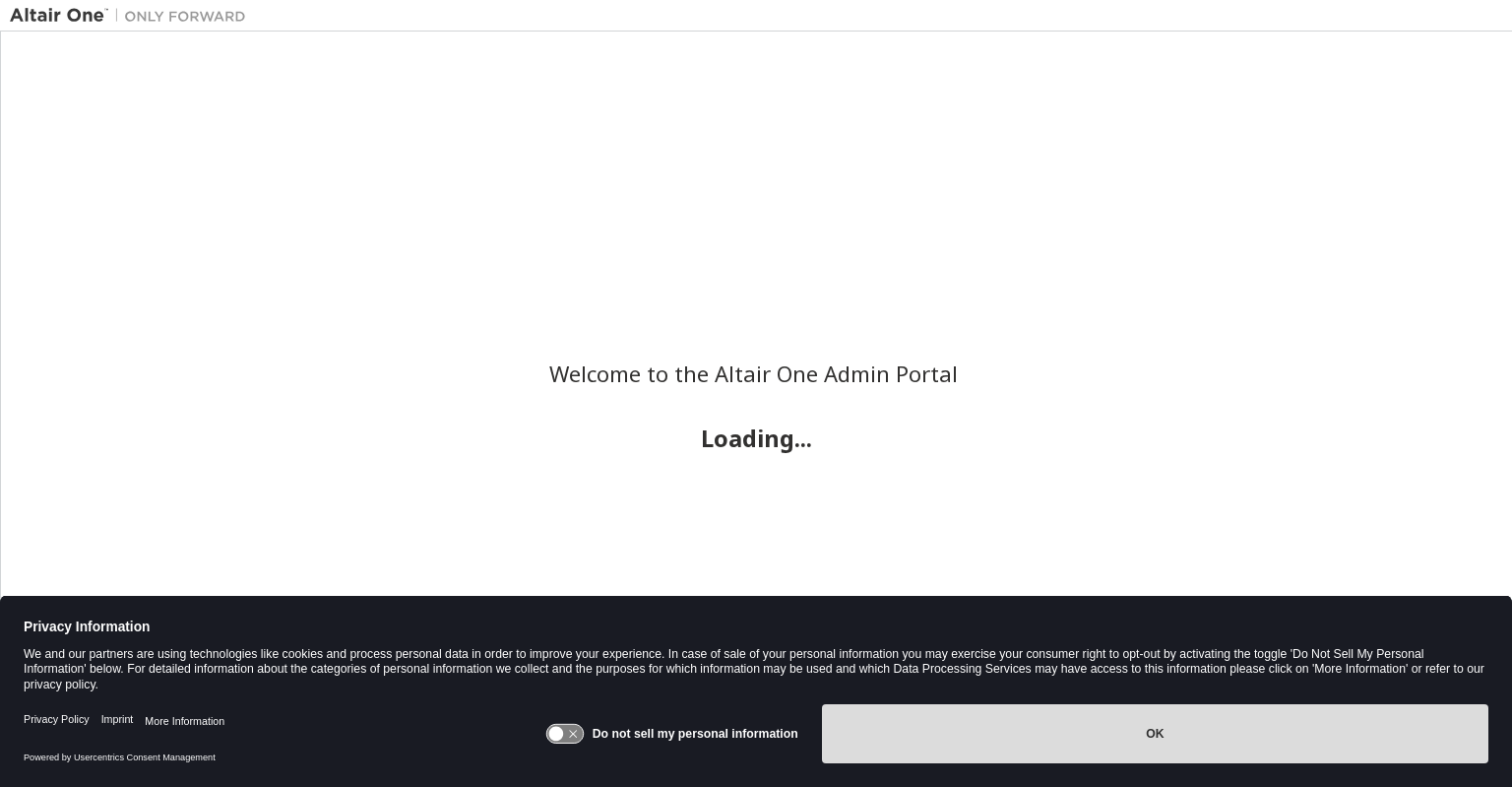 click on "OK" at bounding box center (1155, 734) 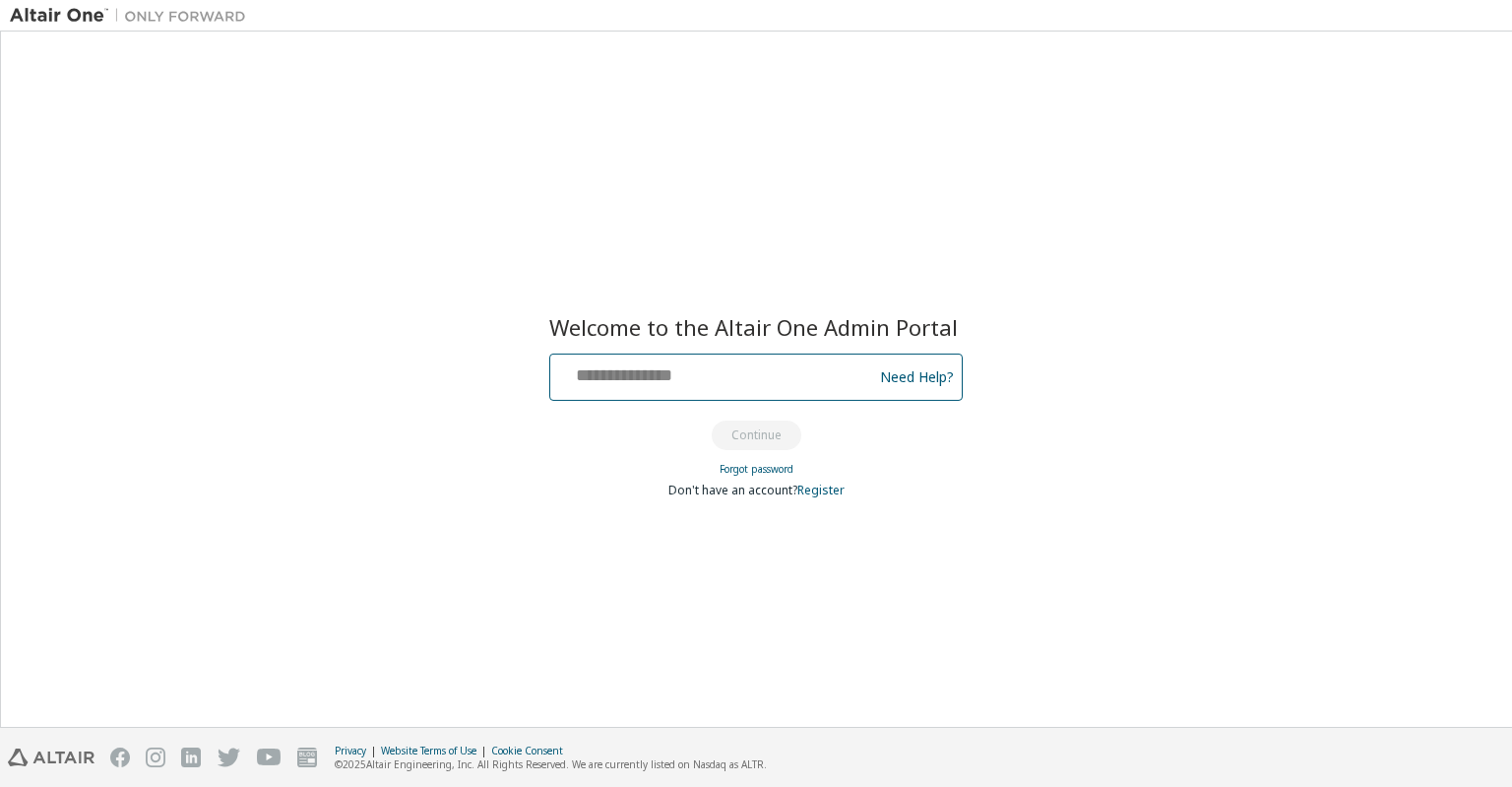 click at bounding box center (714, 372) 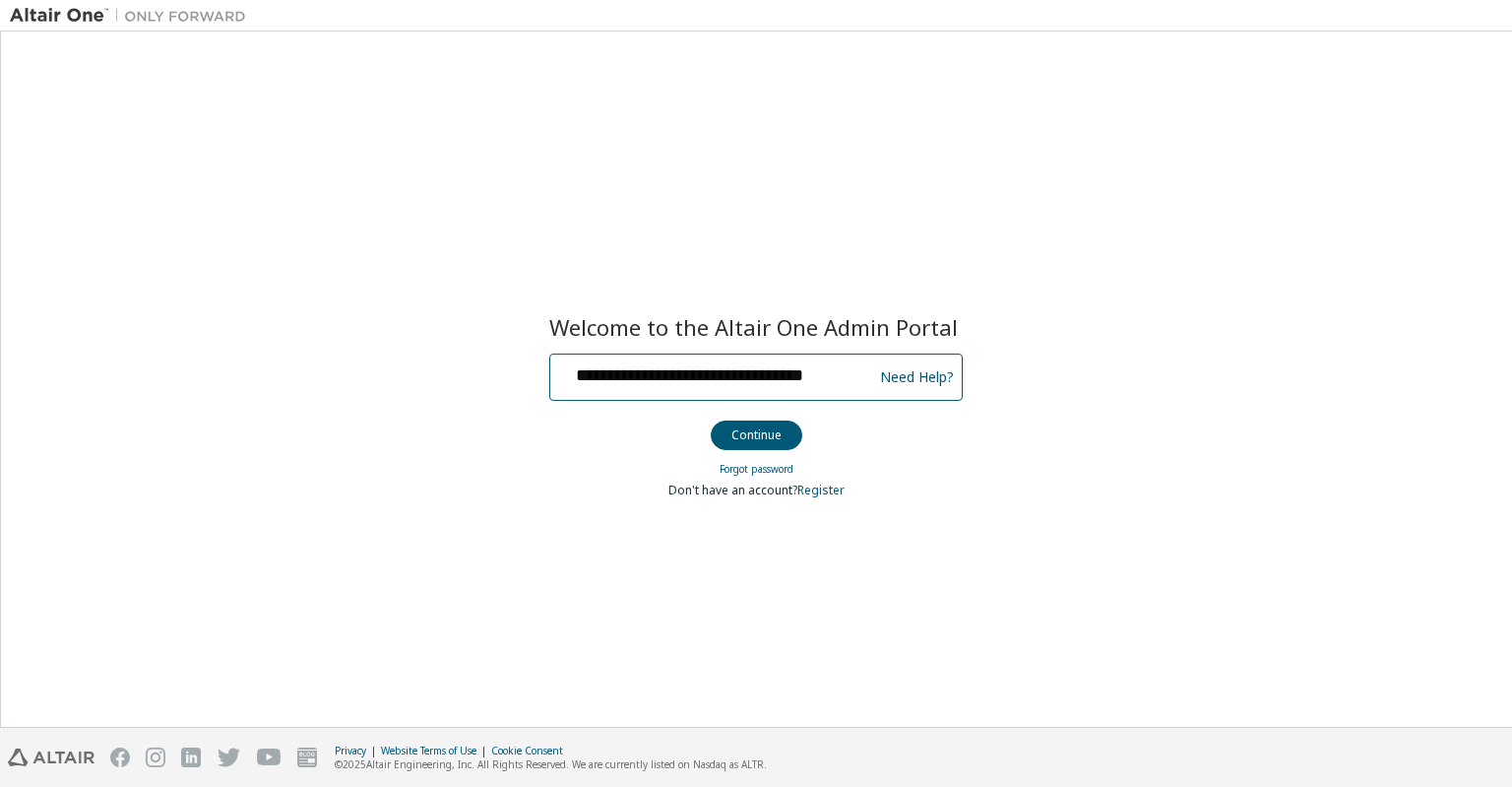 scroll, scrollTop: 0, scrollLeft: 4, axis: horizontal 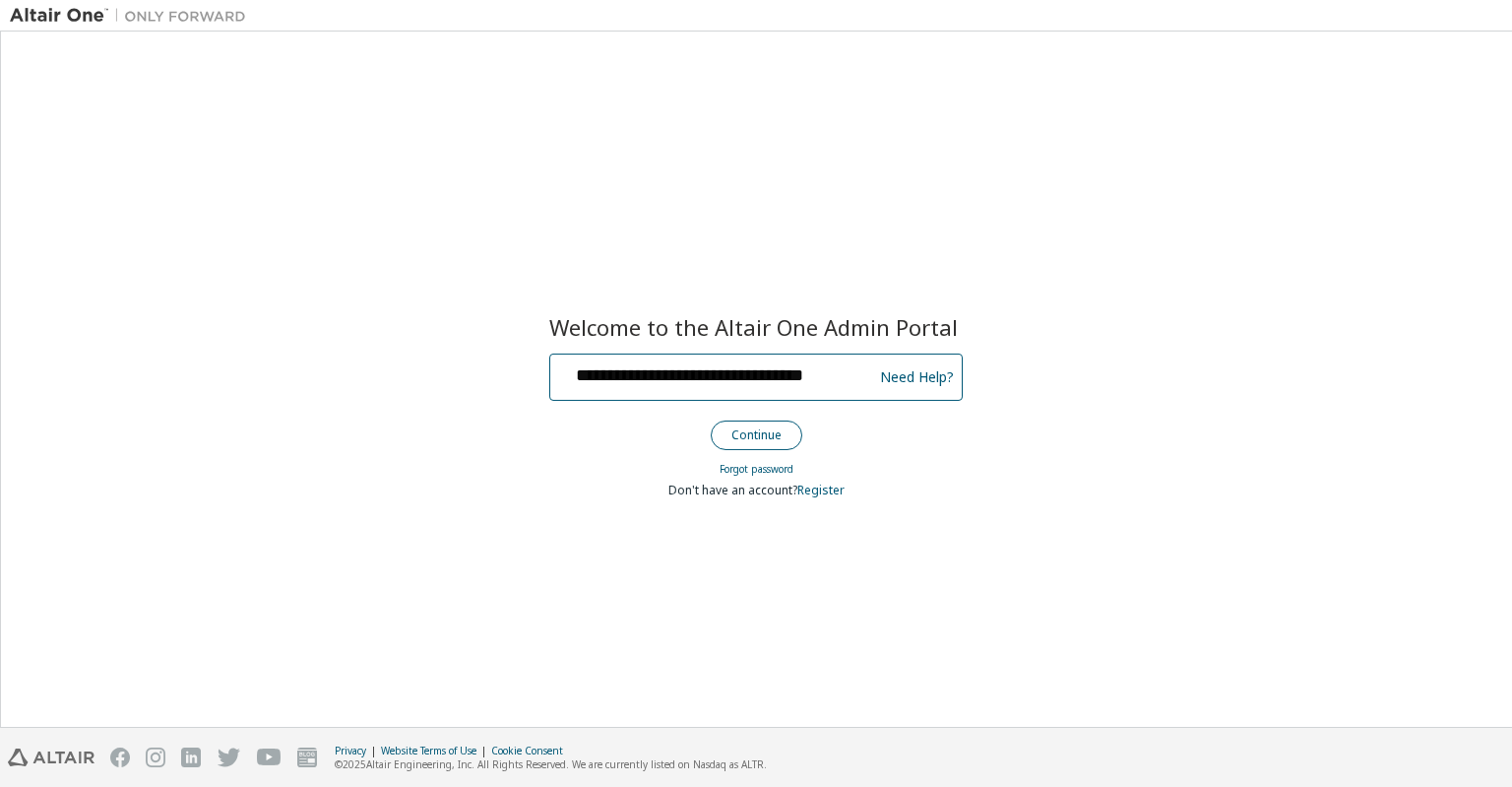 type on "**********" 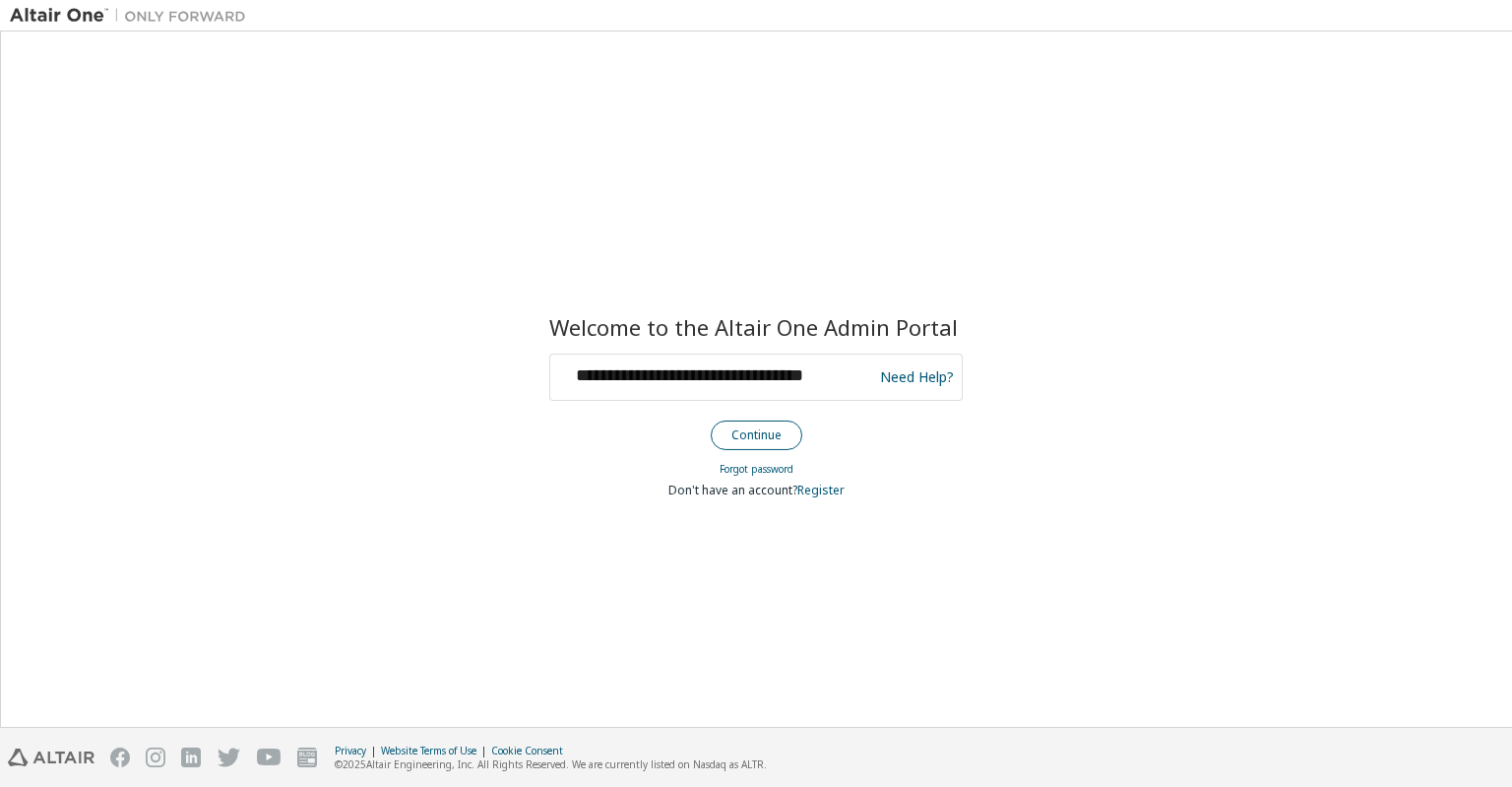 click on "Continue" at bounding box center (756, 435) 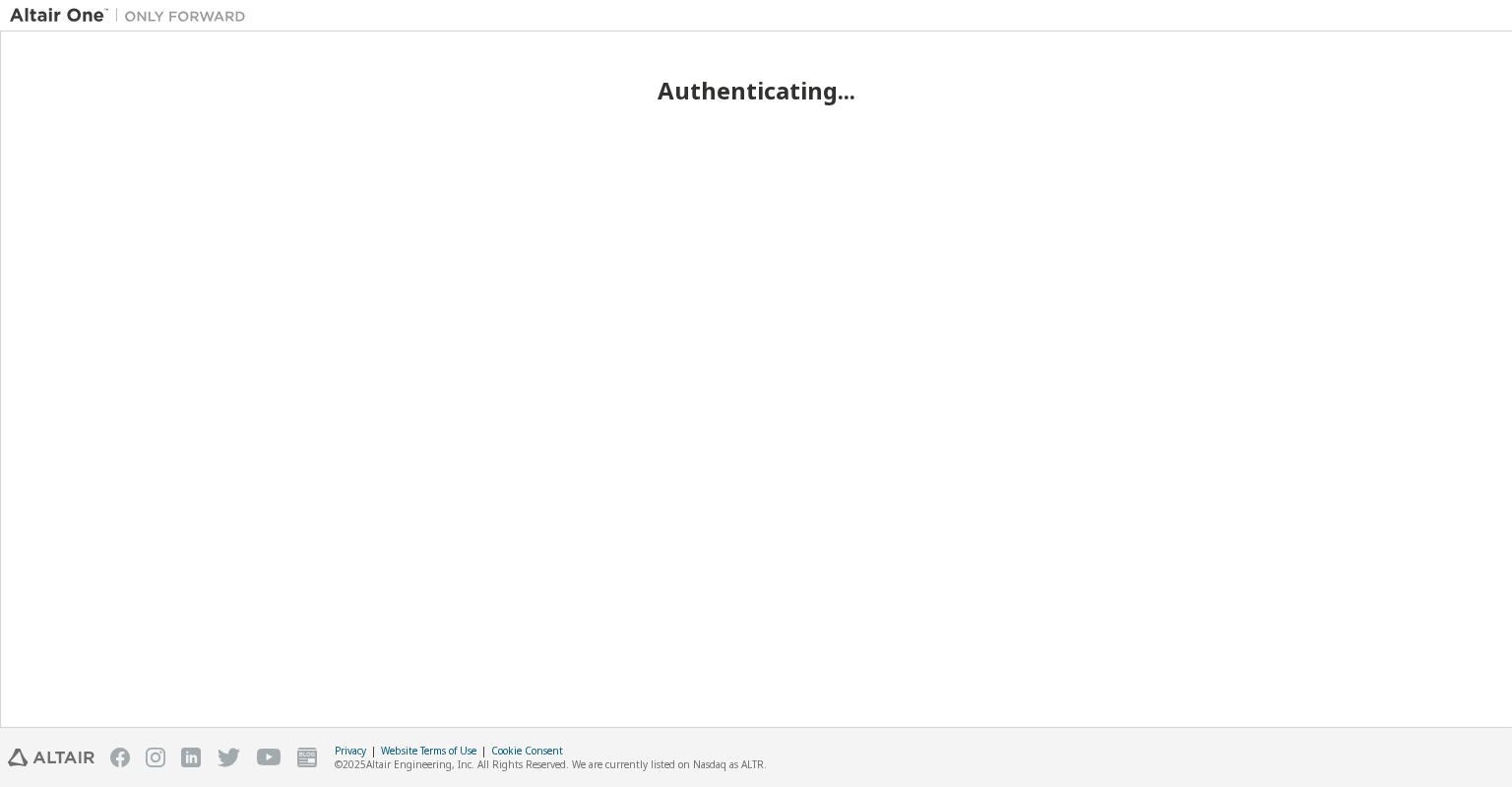 scroll, scrollTop: 0, scrollLeft: 0, axis: both 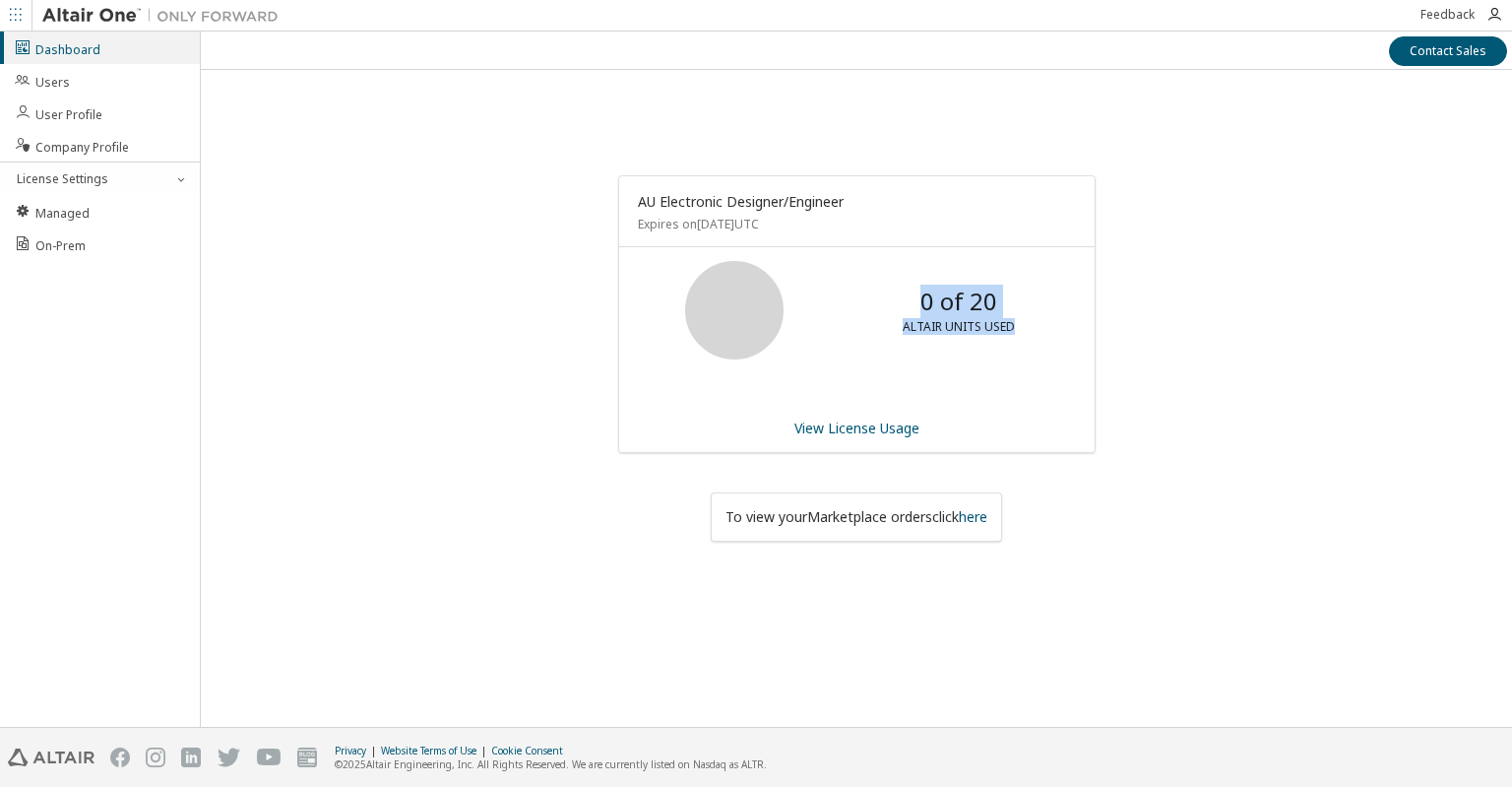 drag, startPoint x: 913, startPoint y: 295, endPoint x: 1021, endPoint y: 326, distance: 112.36103 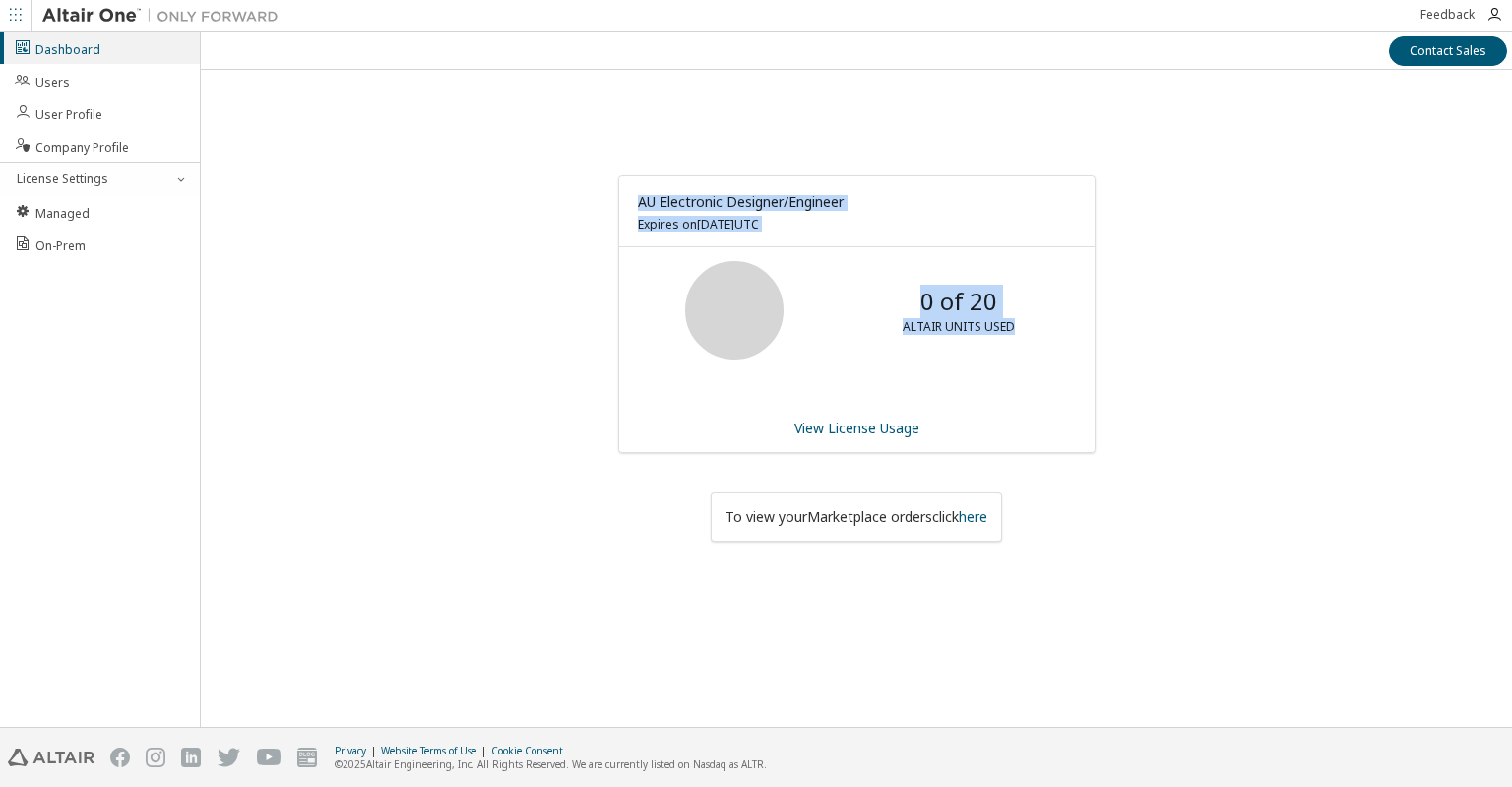 drag, startPoint x: 1012, startPoint y: 326, endPoint x: 636, endPoint y: 208, distance: 394.0812 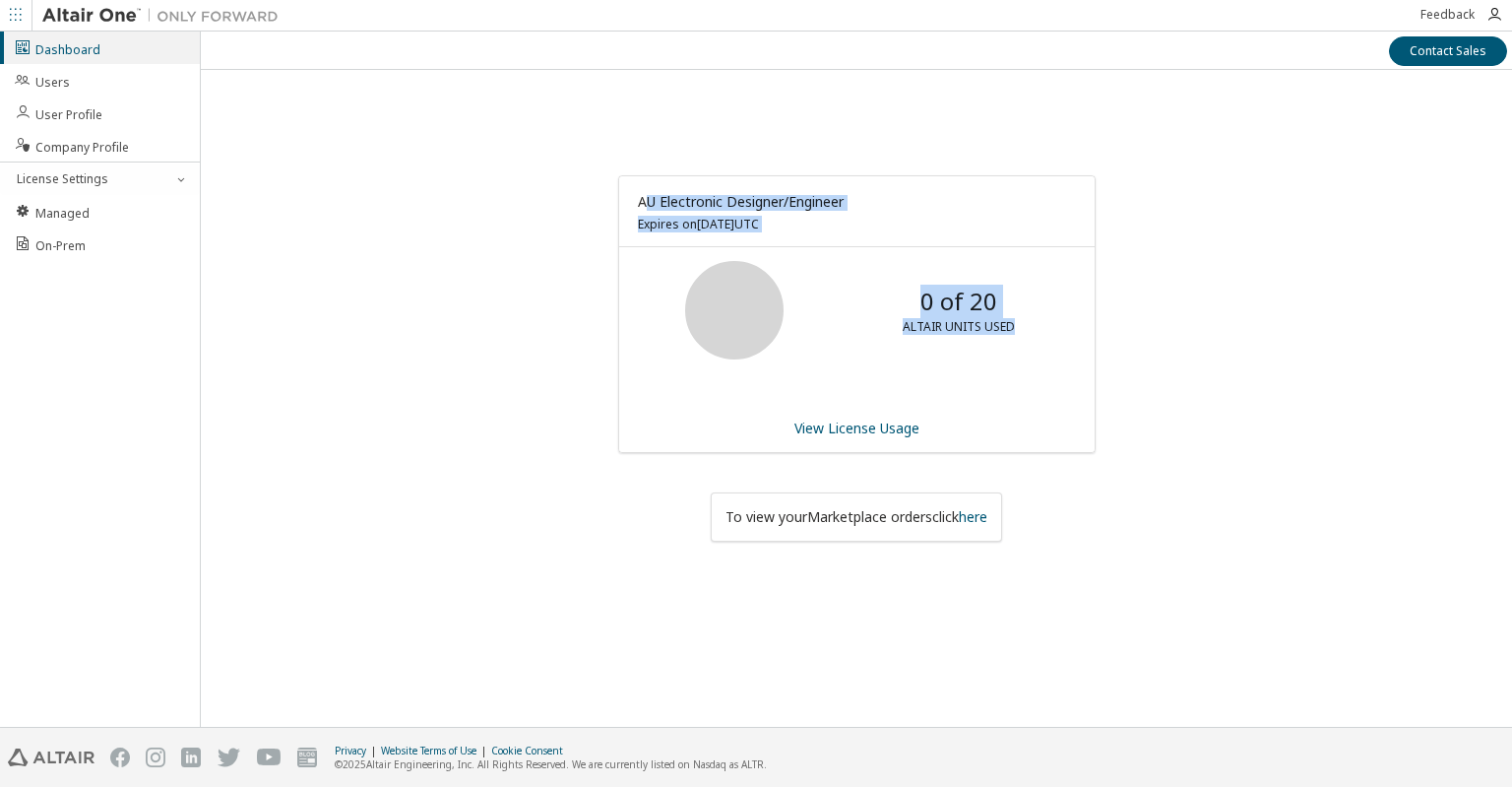 drag, startPoint x: 1017, startPoint y: 331, endPoint x: 639, endPoint y: 197, distance: 401.04863 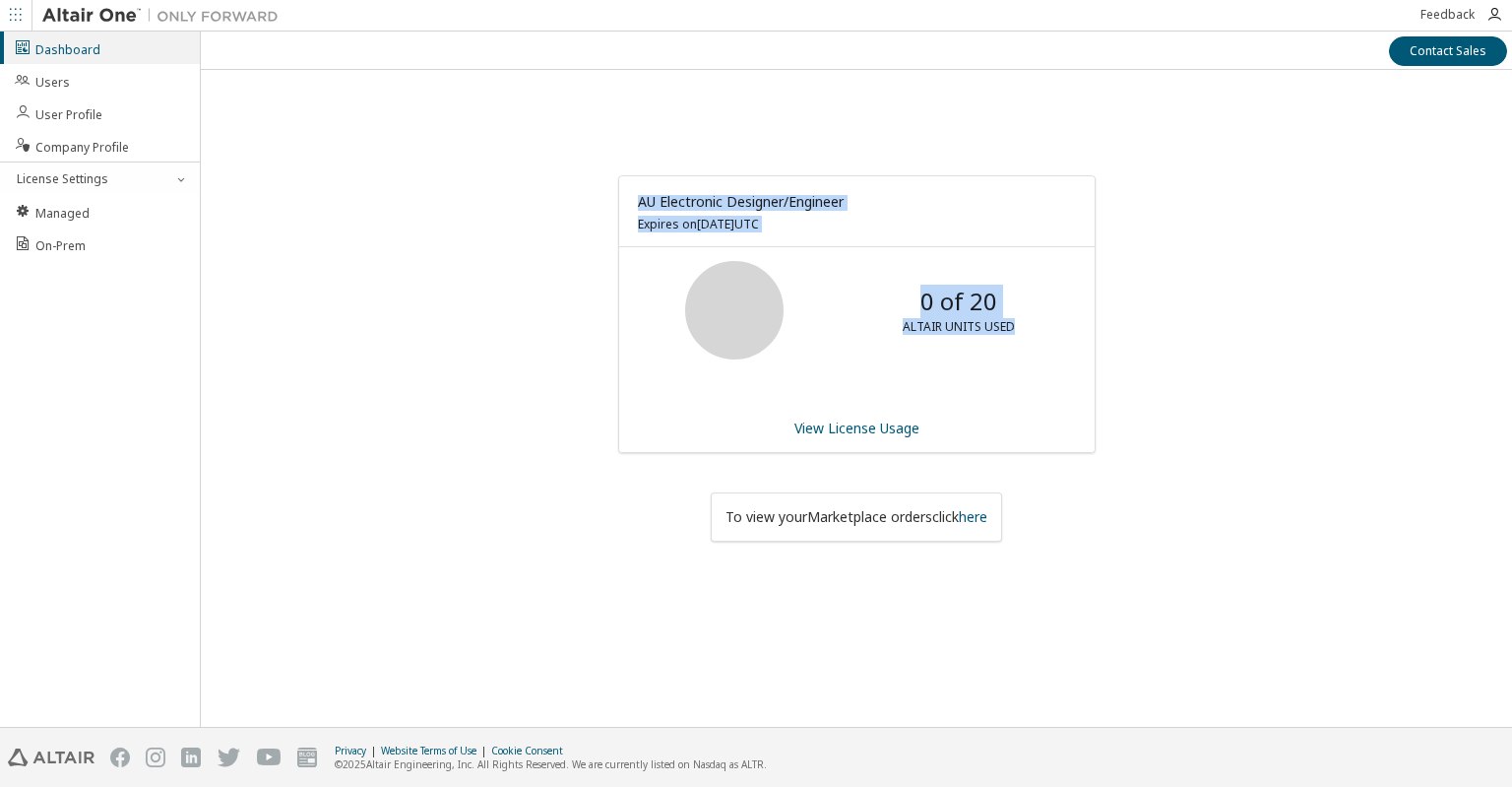 click on "AU Electronic Designer/Engineer" at bounding box center (856, 205) 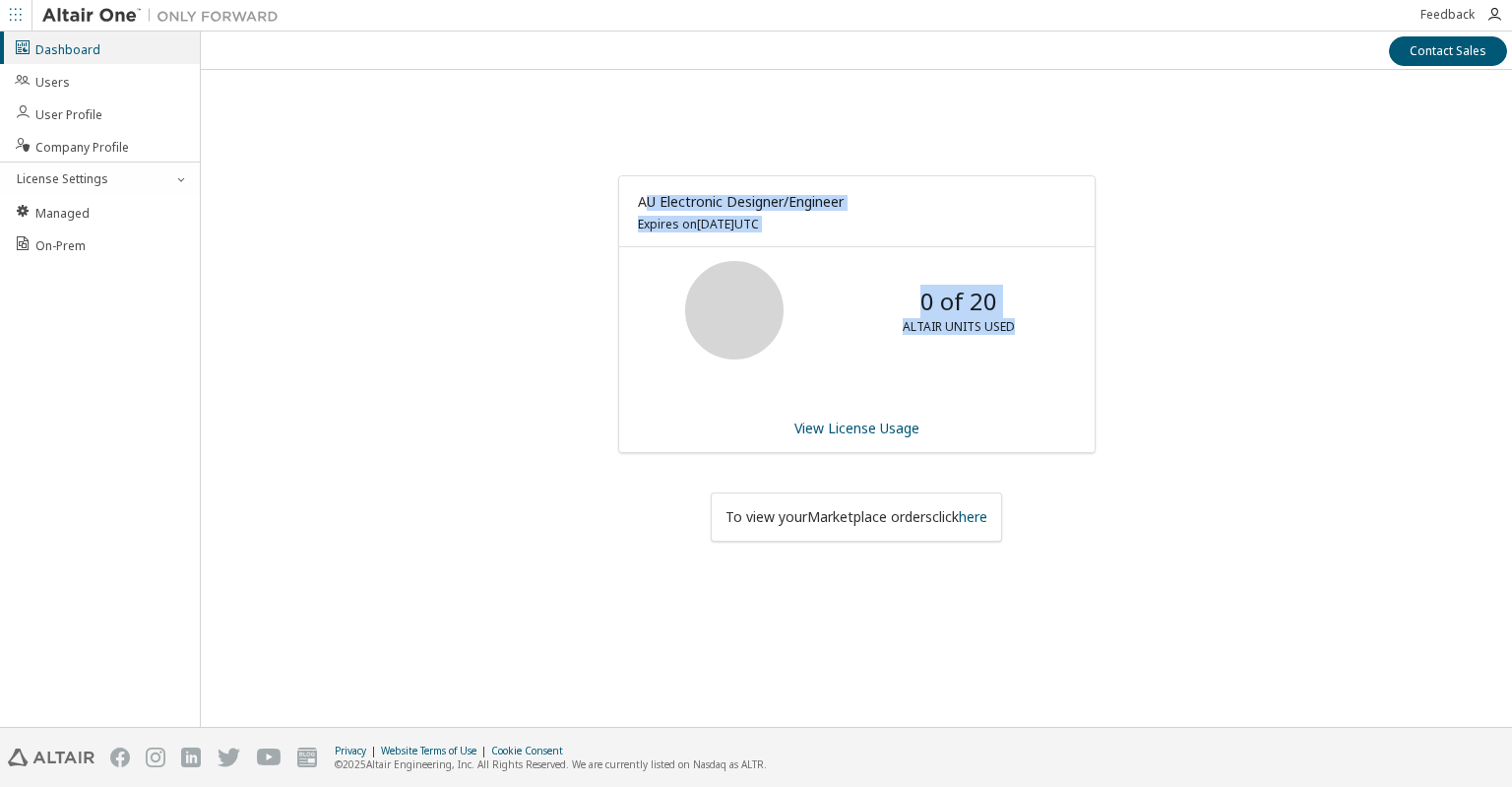 drag, startPoint x: 645, startPoint y: 197, endPoint x: 1072, endPoint y: 313, distance: 442.476 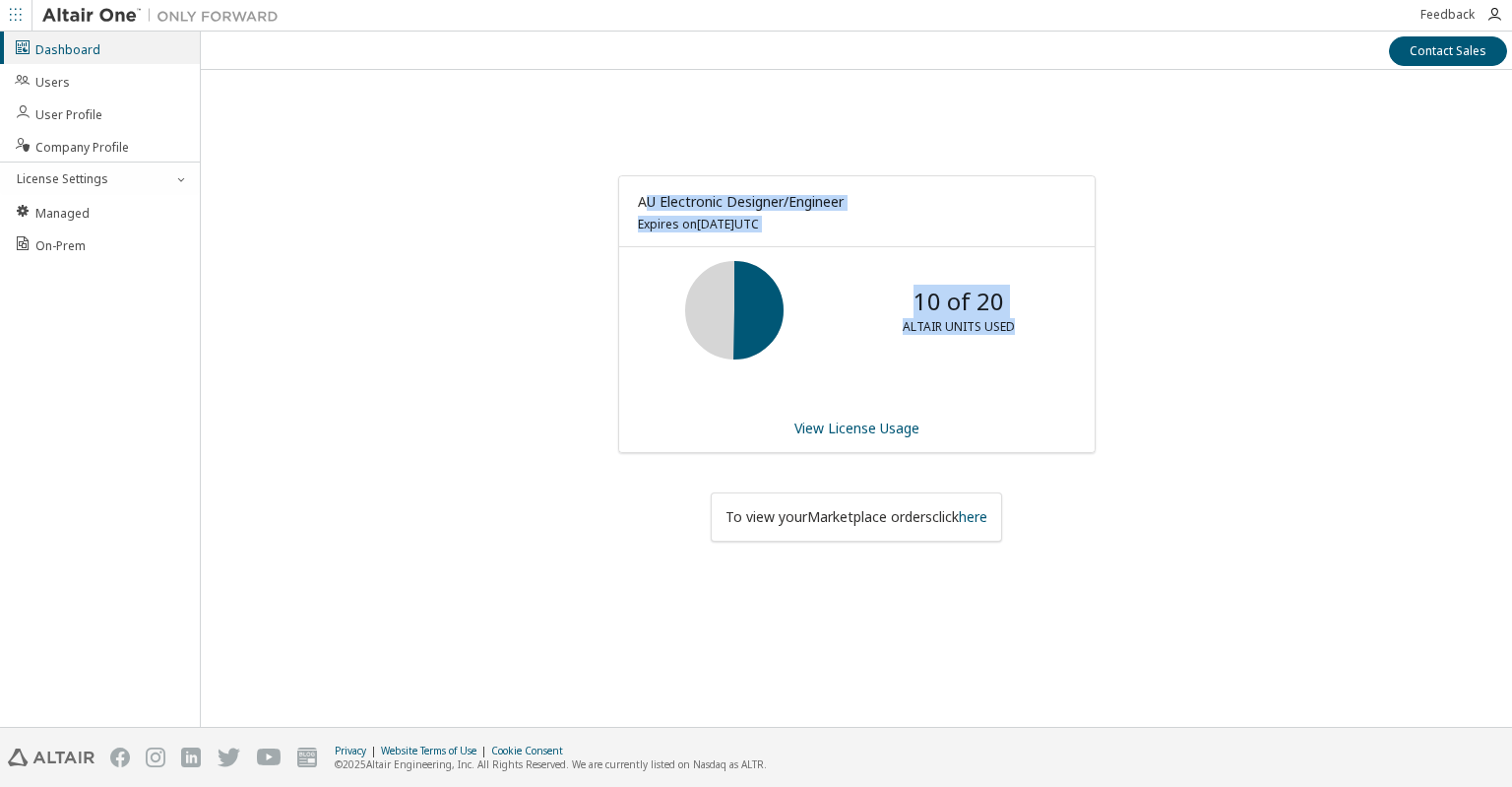 click on "AU Electronic Designer/Engineer" at bounding box center [856, 205] 